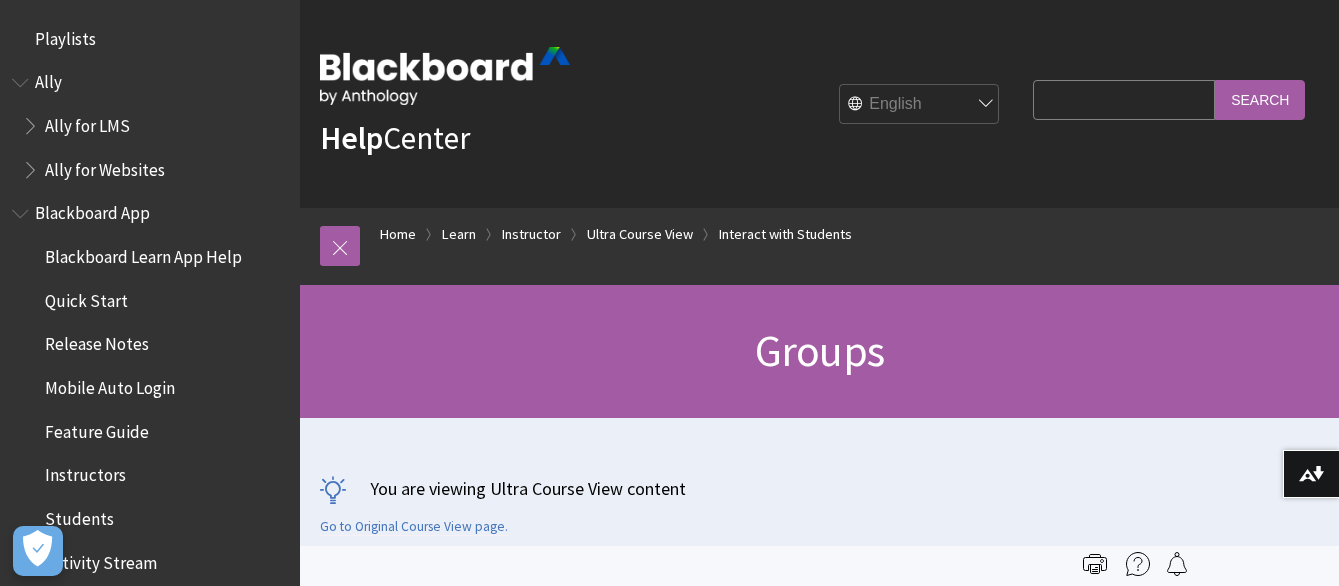 scroll, scrollTop: 0, scrollLeft: 0, axis: both 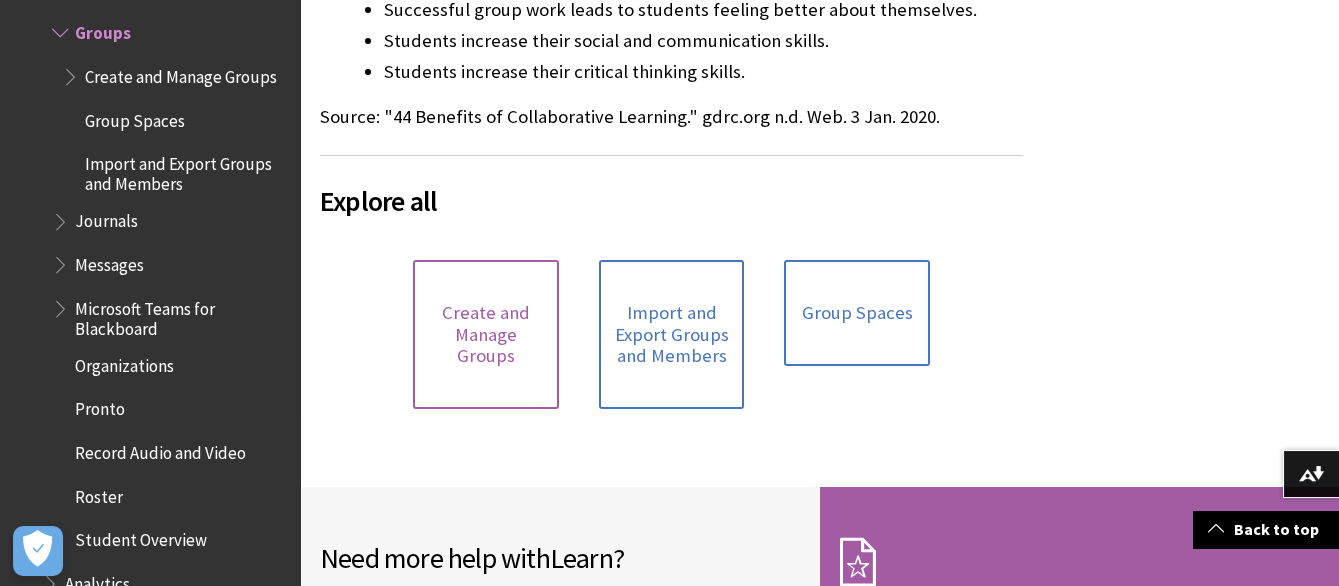 click on "Create and Manage Groups" at bounding box center [486, 334] 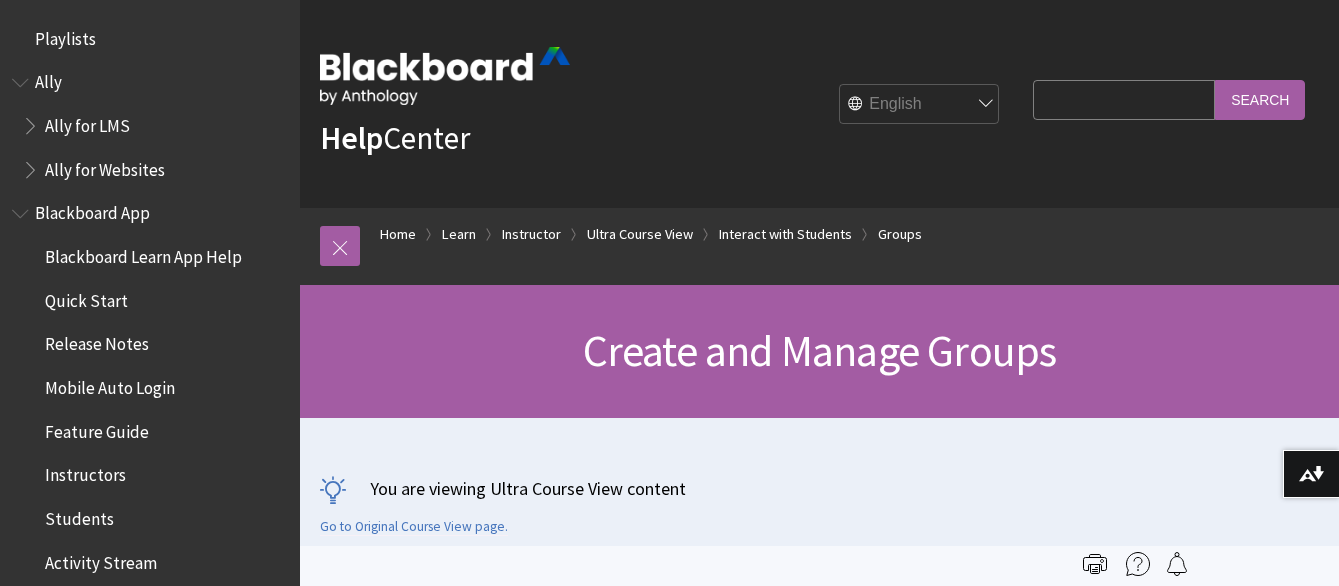 scroll, scrollTop: 333, scrollLeft: 0, axis: vertical 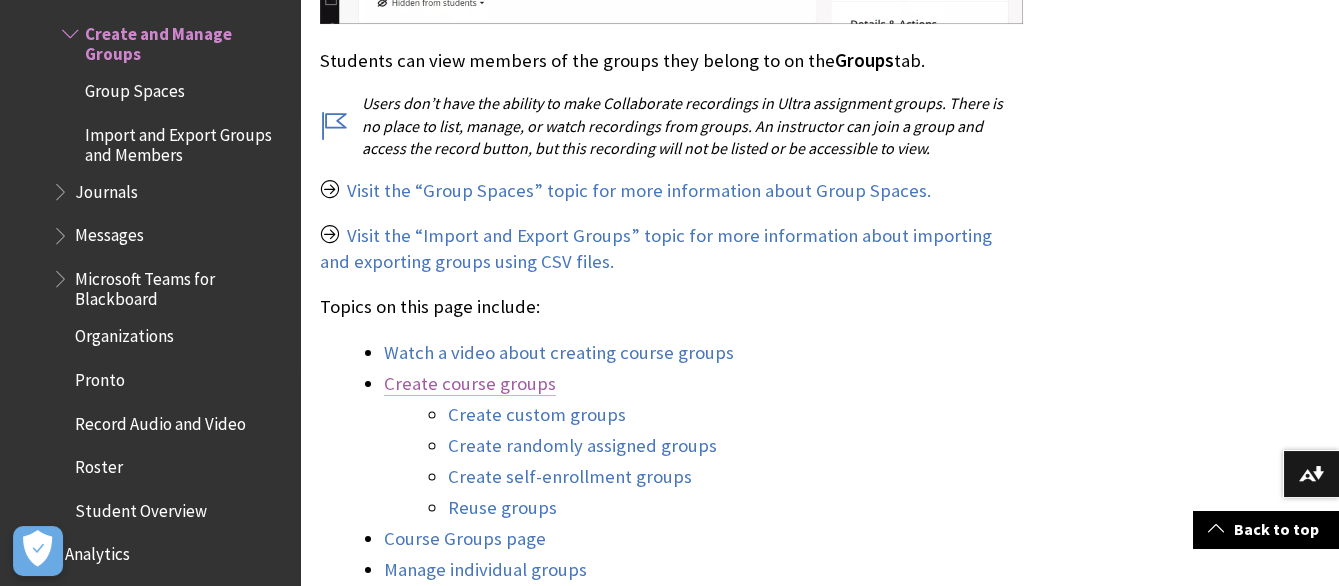 click on "Create course groups" at bounding box center [470, 384] 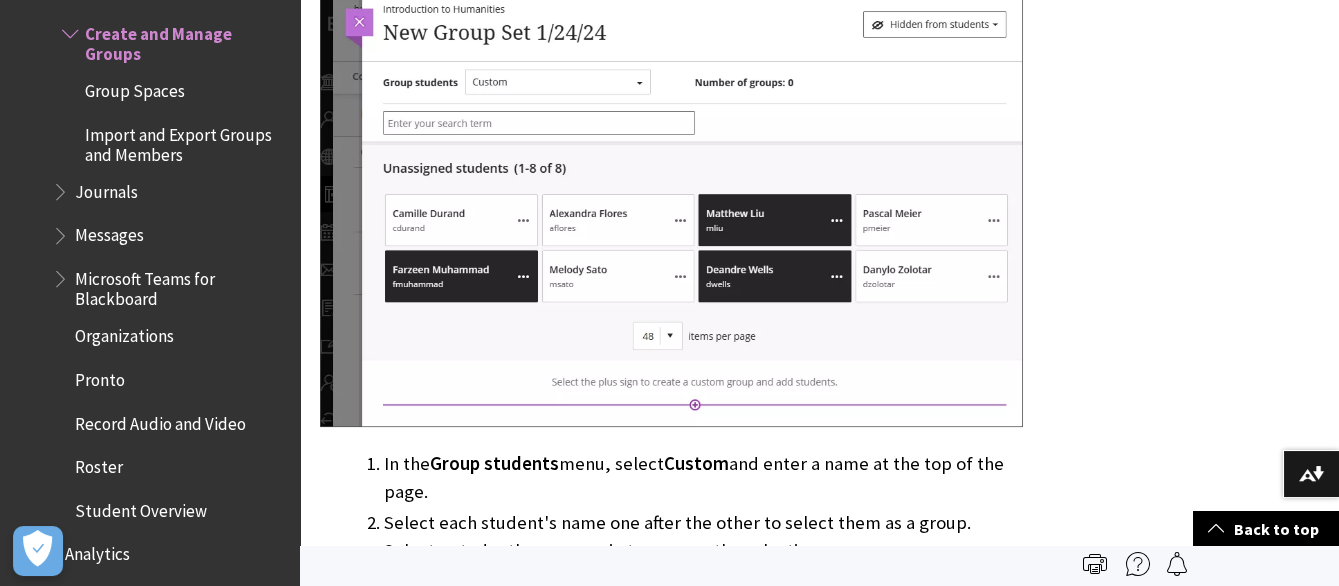 scroll, scrollTop: 3756, scrollLeft: 0, axis: vertical 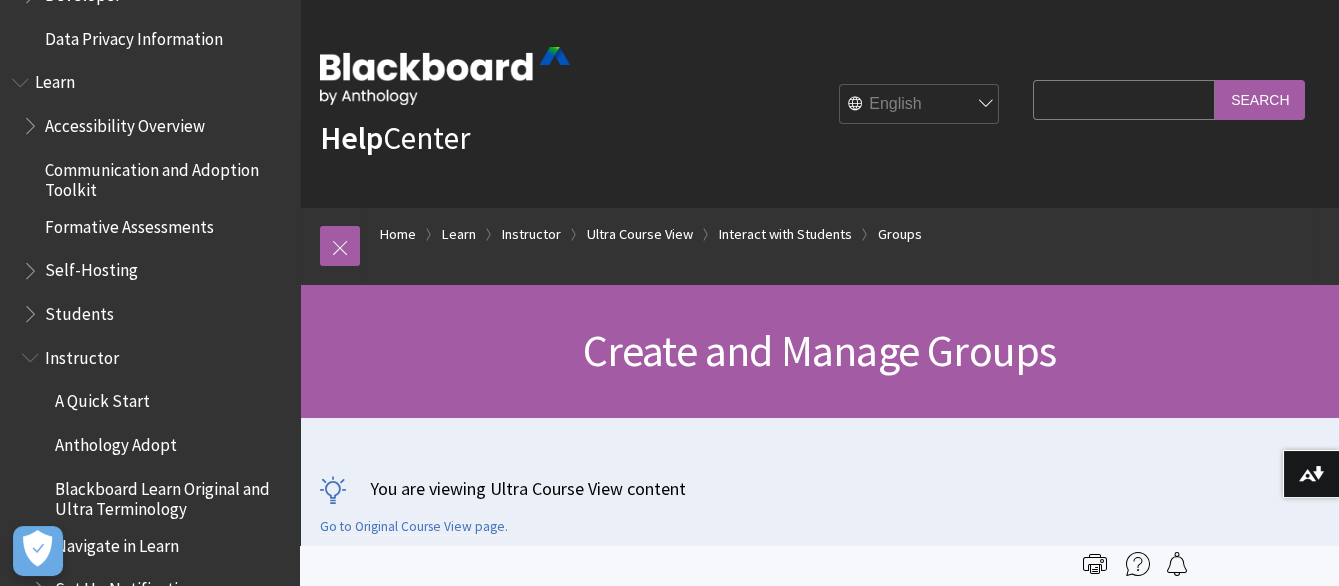 click on "Search Query" at bounding box center [1124, 99] 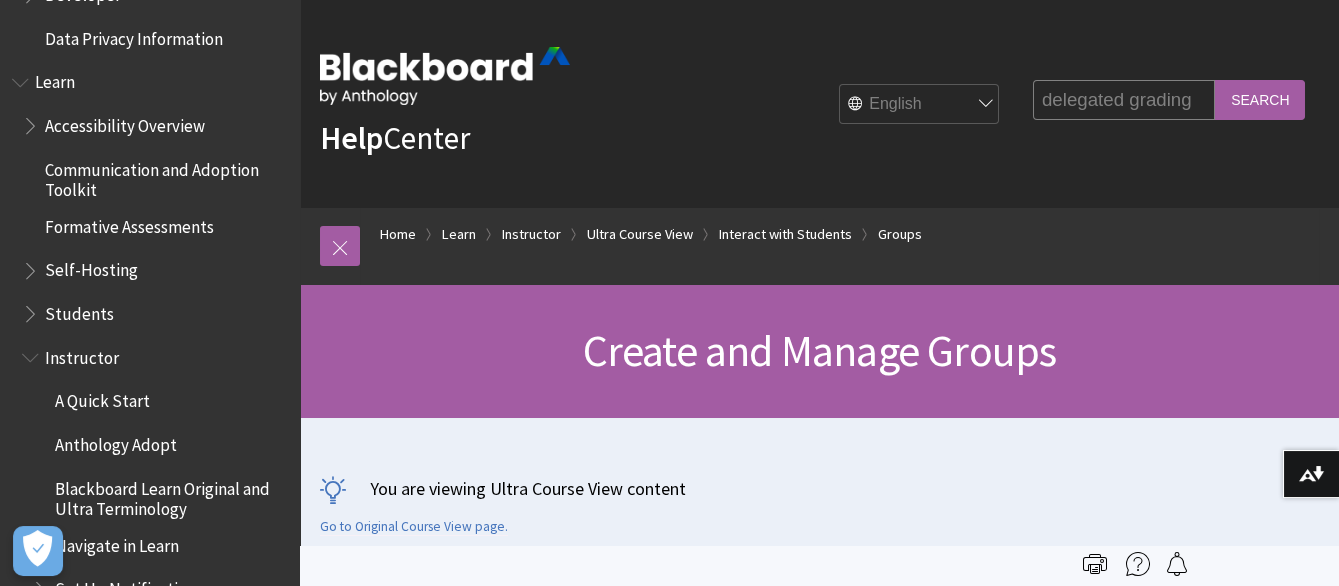 click on "Search" at bounding box center (1260, 99) 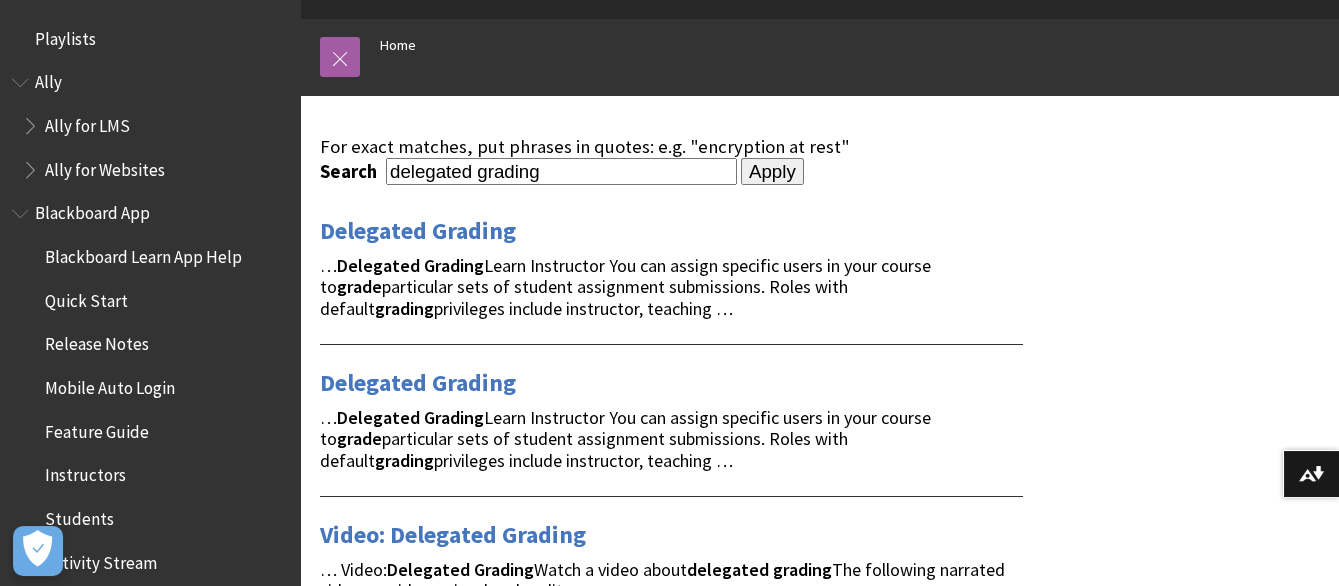 scroll, scrollTop: 222, scrollLeft: 0, axis: vertical 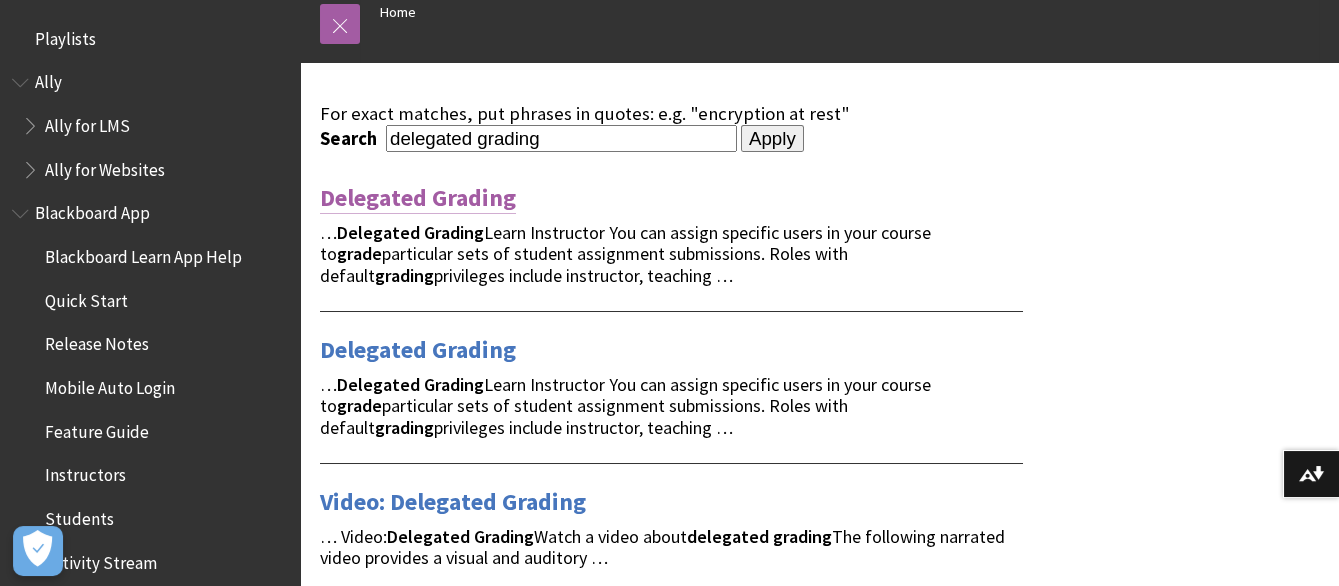 click on "Delegated Grading" at bounding box center [418, 198] 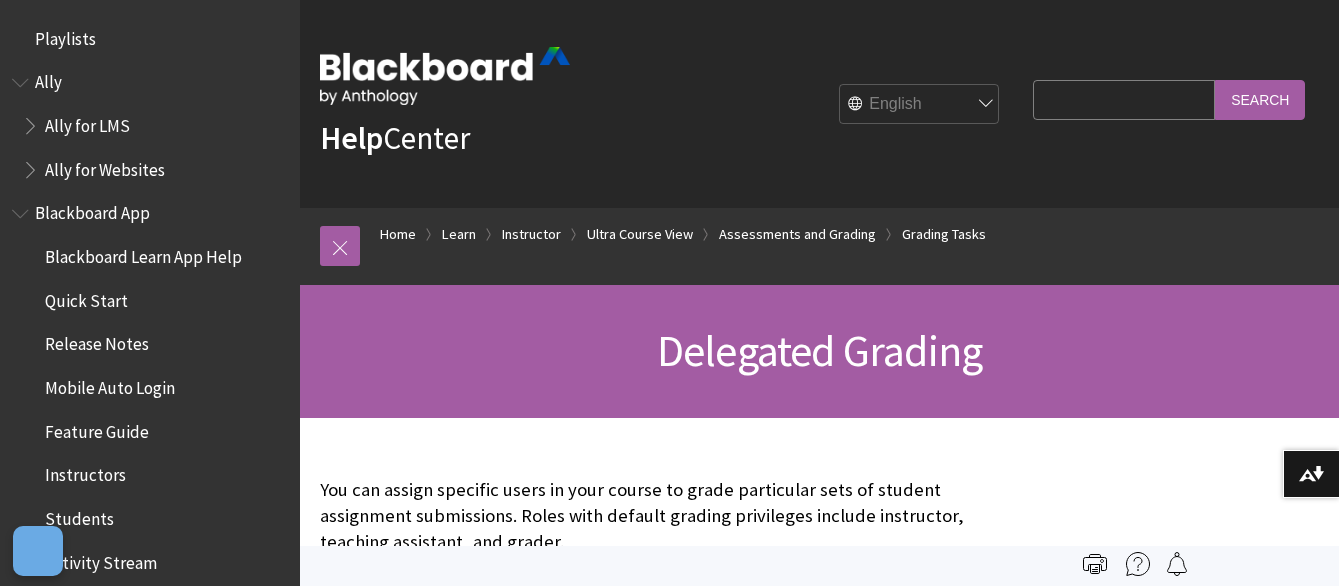 scroll, scrollTop: 0, scrollLeft: 0, axis: both 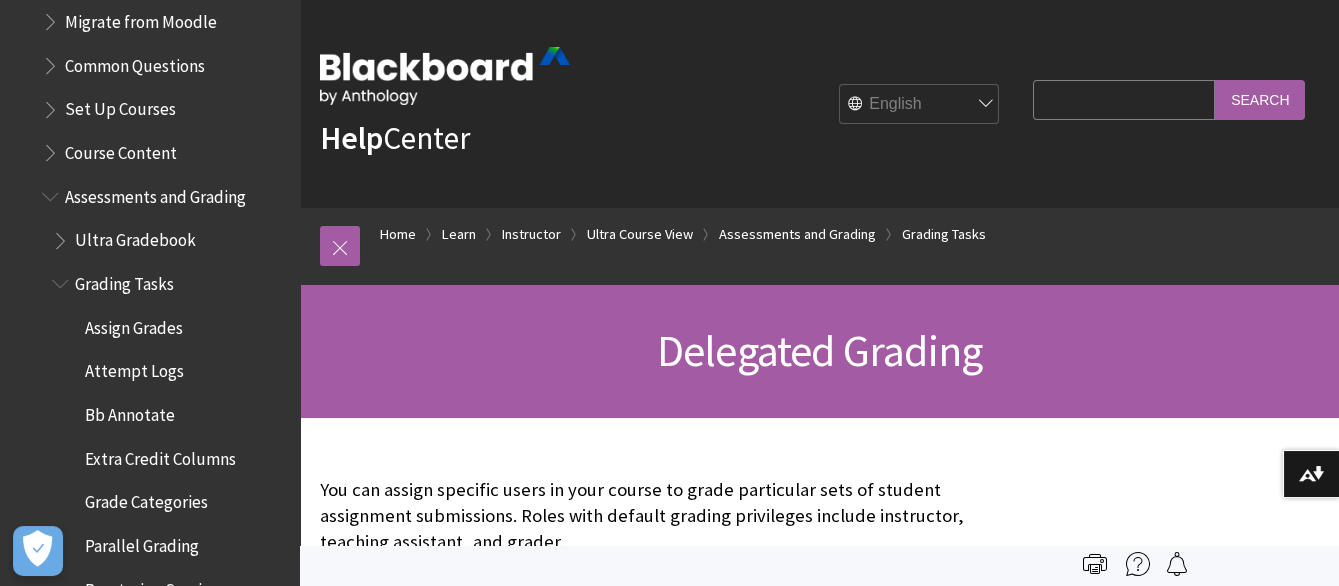 click on "Search Query" at bounding box center [1124, 99] 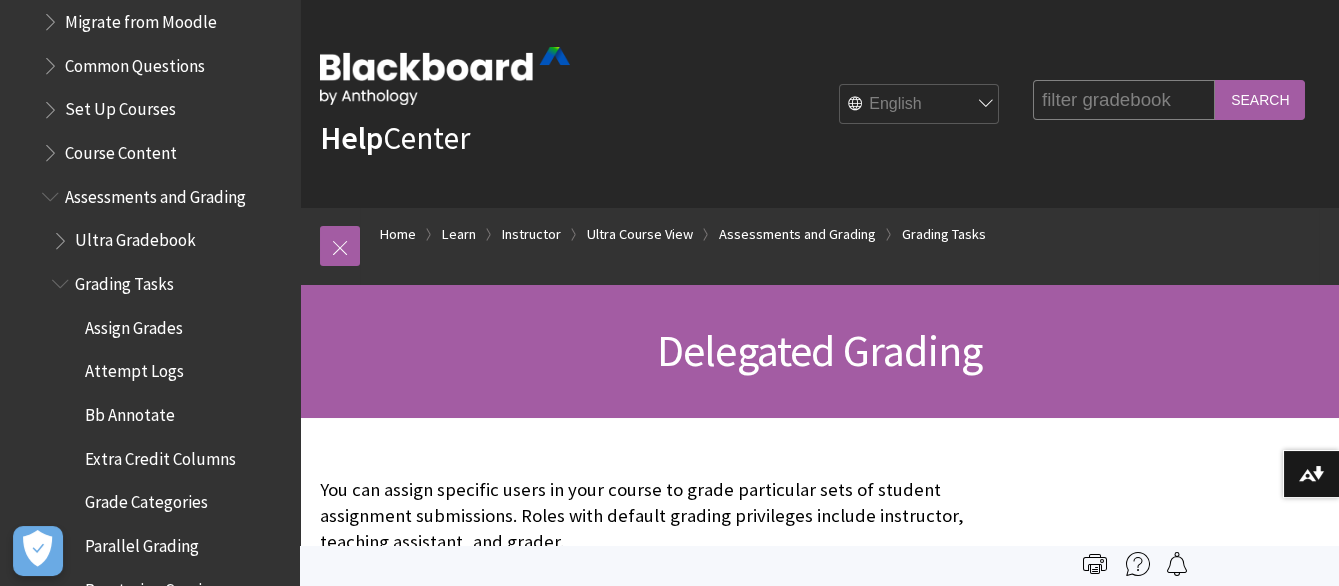 type on "filter gradebook" 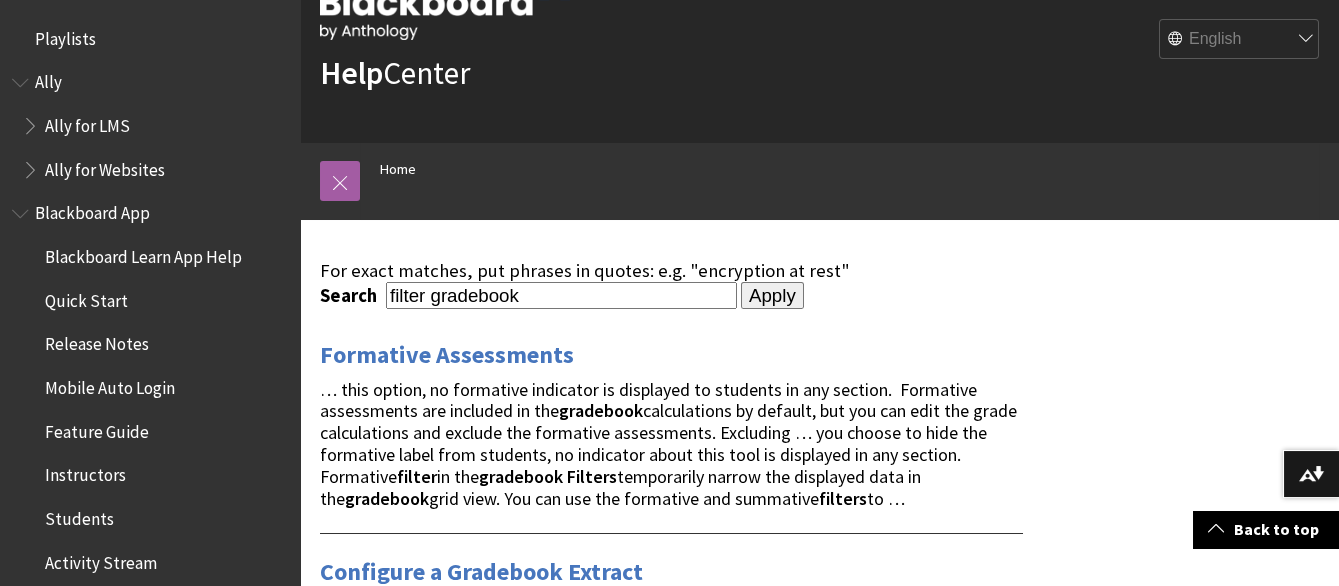 scroll, scrollTop: 0, scrollLeft: 0, axis: both 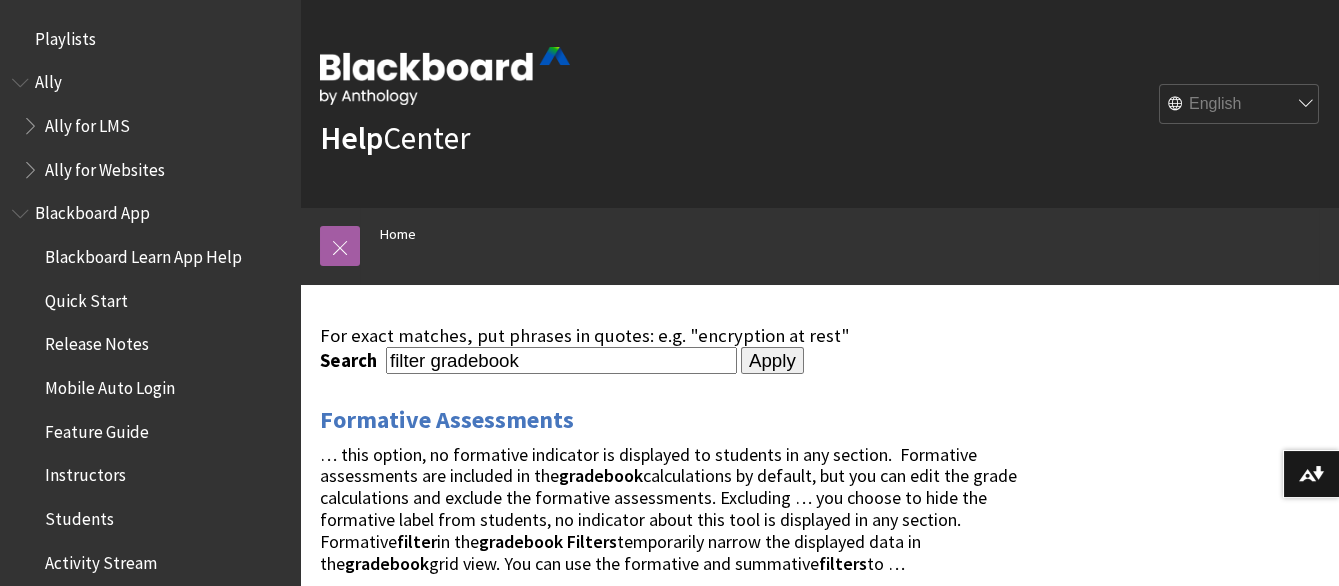 click on "English عربية Català Cymraeg Deutsch Español Suomi Français עברית Italiano 日本語 한국어 Nederlands Norsk (Bokmål) Português, Brasil Русский Svenska Türkçe 简体中文 Français Canadien" at bounding box center [1240, 105] 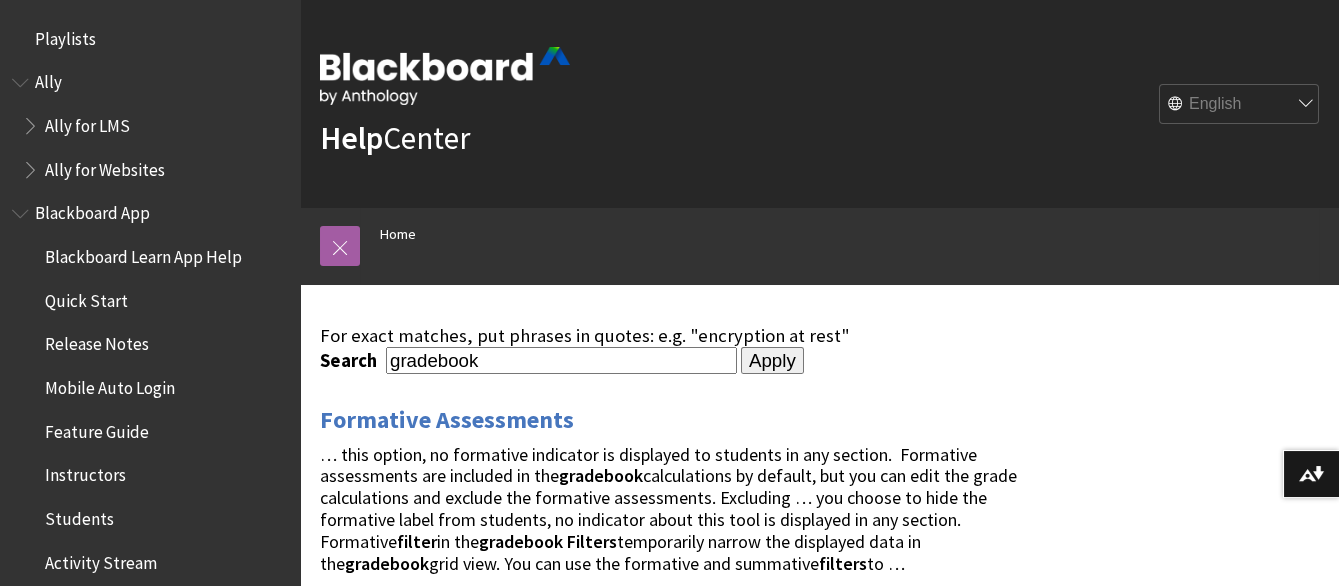 type on "gradebook" 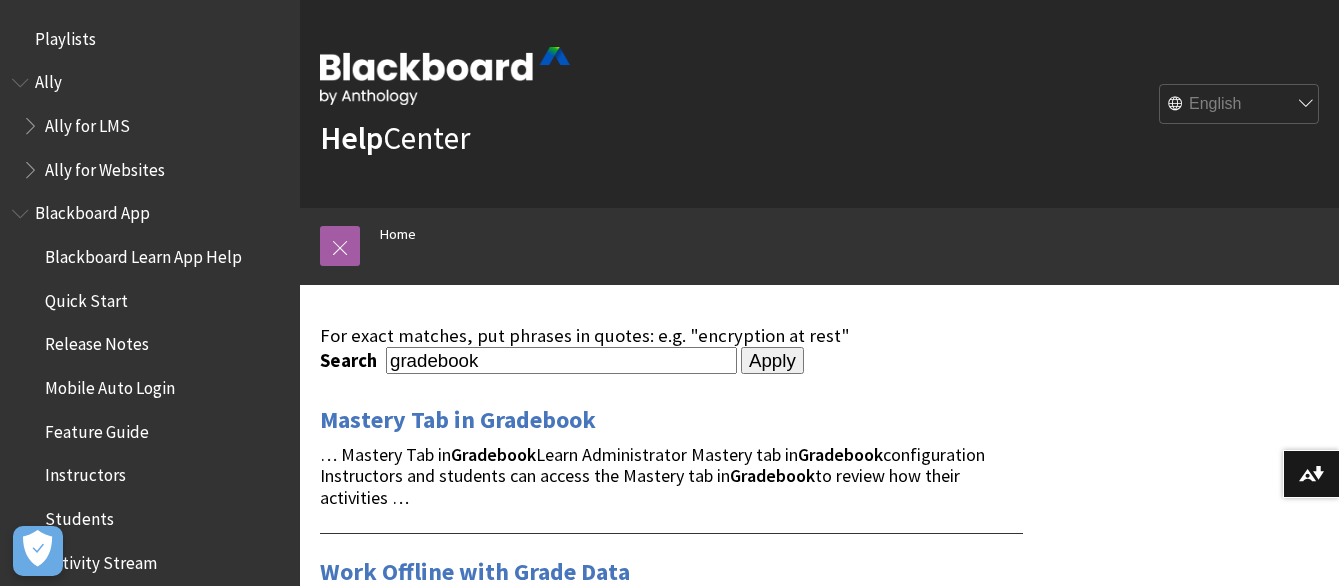 scroll, scrollTop: 0, scrollLeft: 0, axis: both 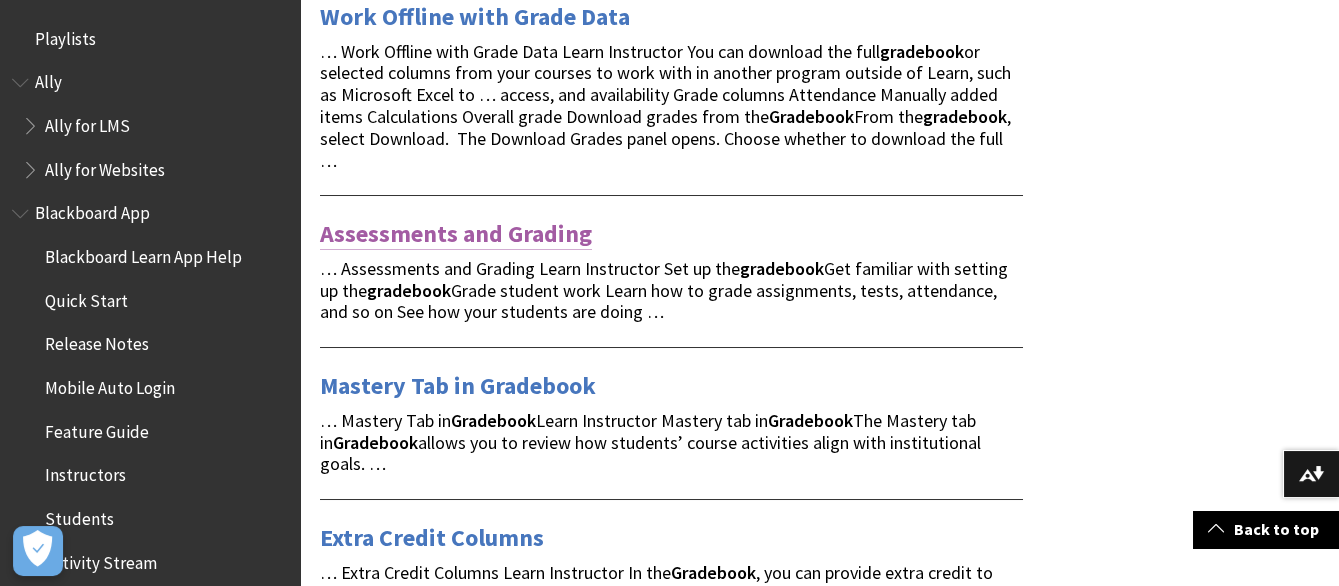 click on "Assessments and Grading" at bounding box center [456, 234] 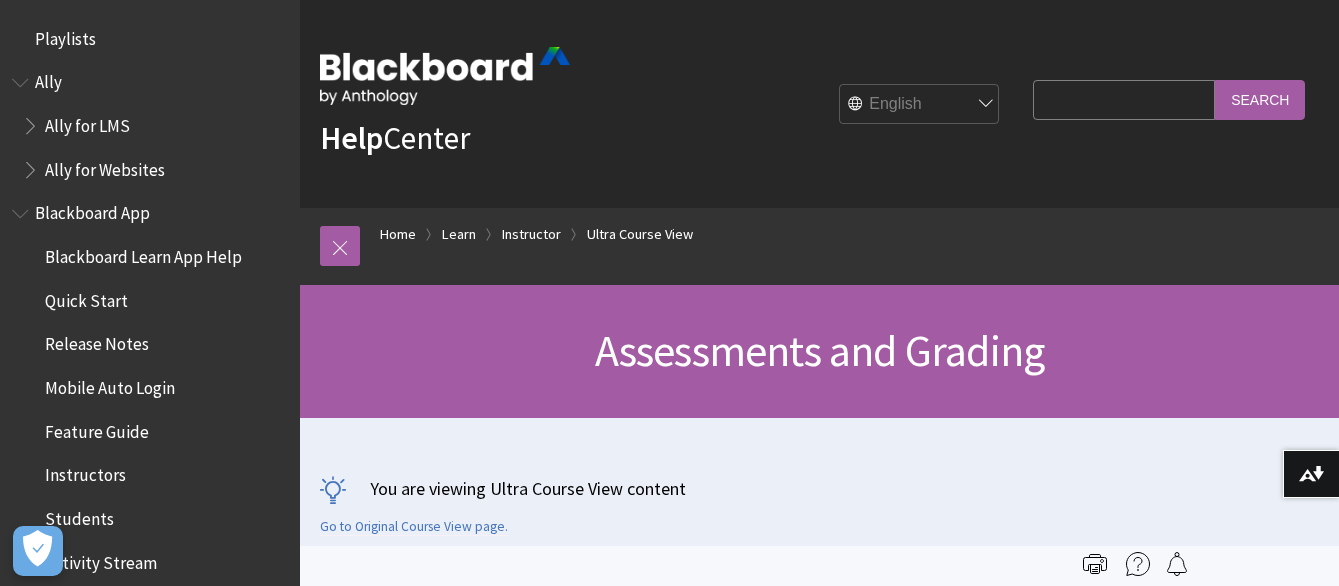 scroll, scrollTop: 0, scrollLeft: 0, axis: both 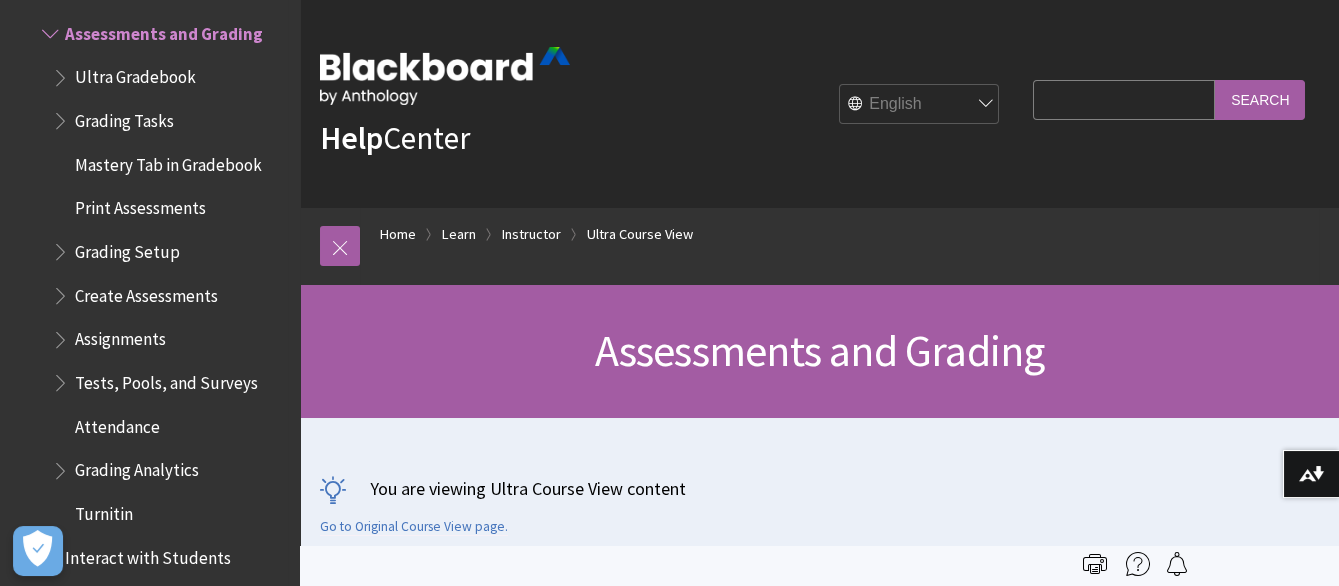 click on "Assignments" at bounding box center (120, 336) 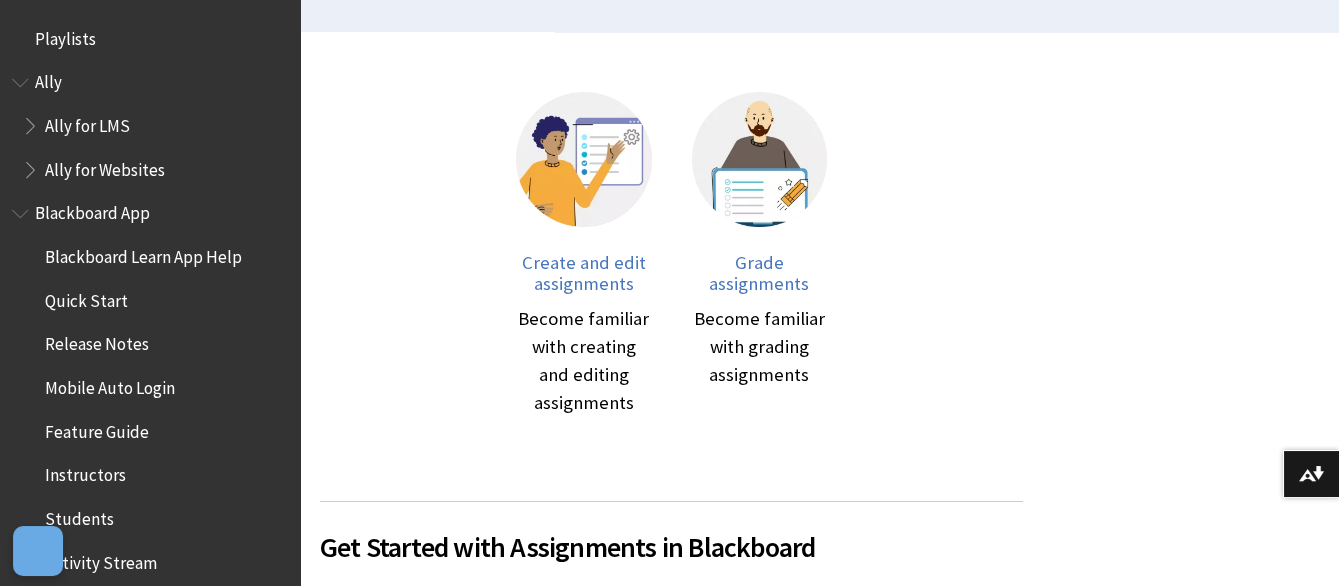 scroll, scrollTop: 555, scrollLeft: 0, axis: vertical 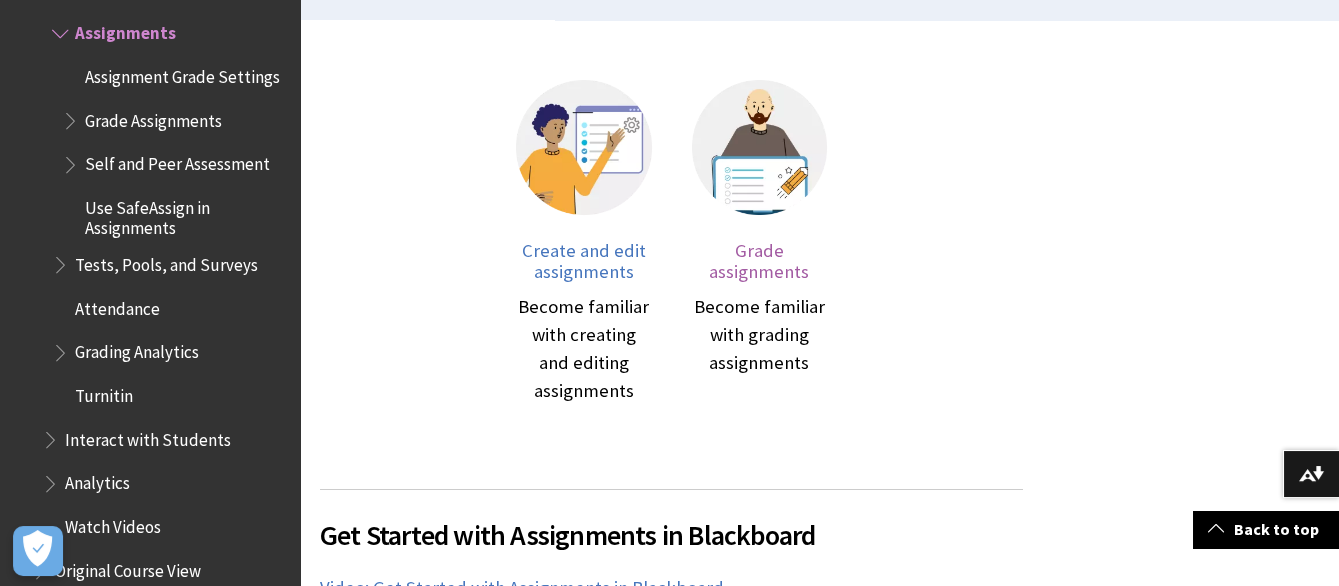 click on "Grade assignments" at bounding box center (759, 261) 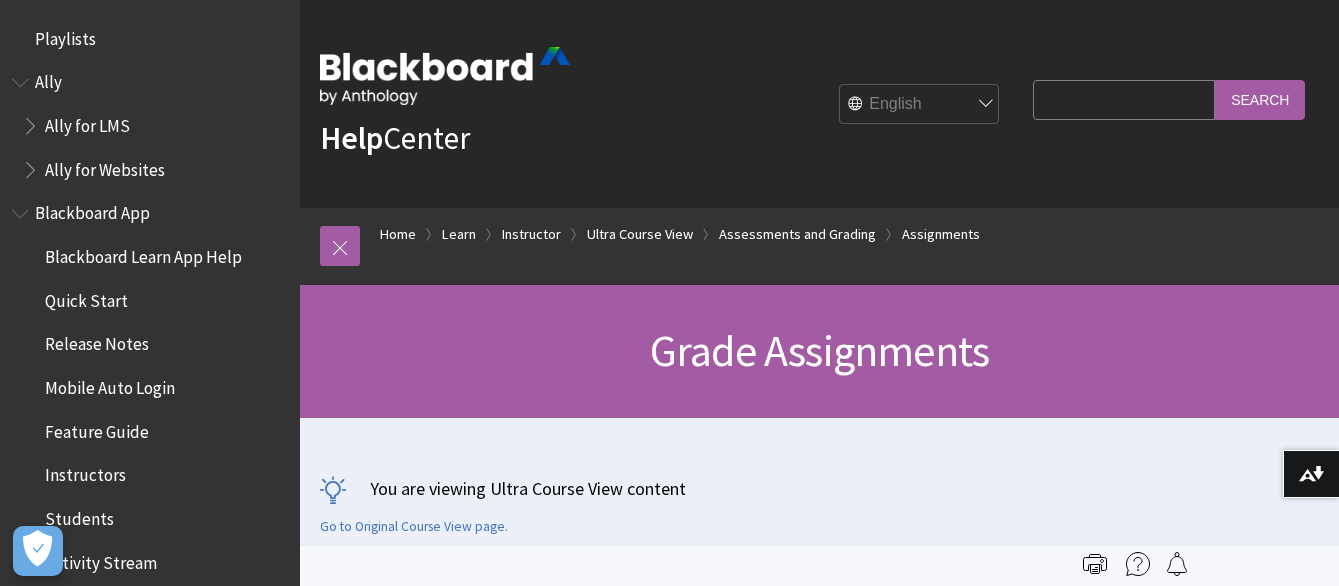 scroll, scrollTop: 0, scrollLeft: 0, axis: both 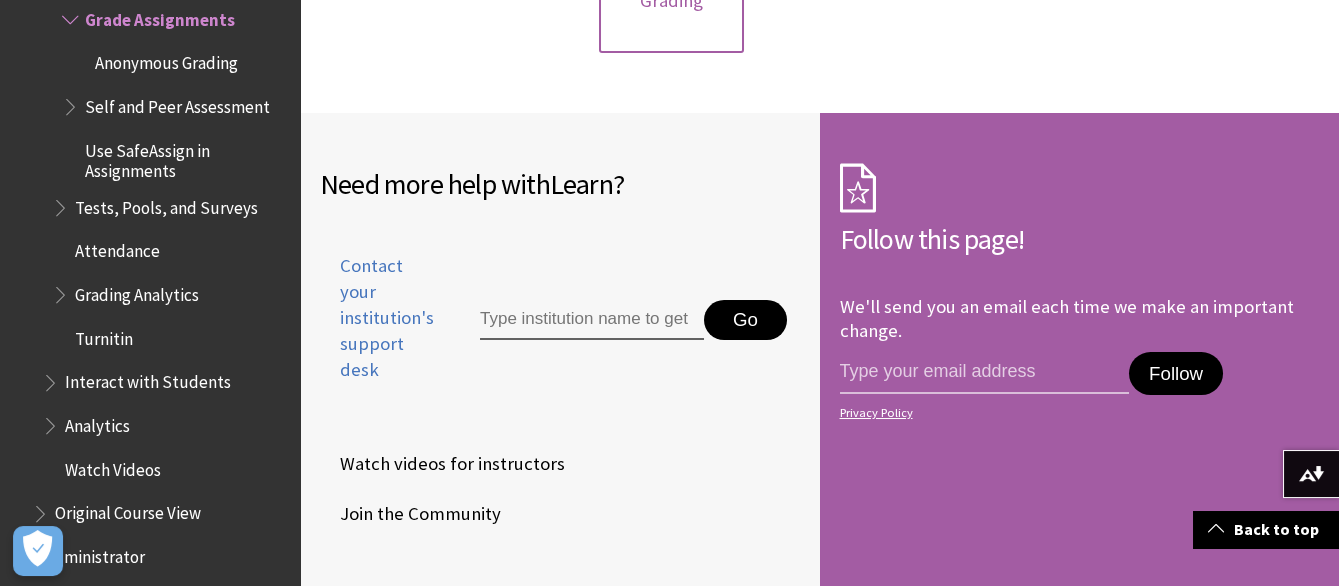 click on "Anonymous Grading" at bounding box center (672, -11) 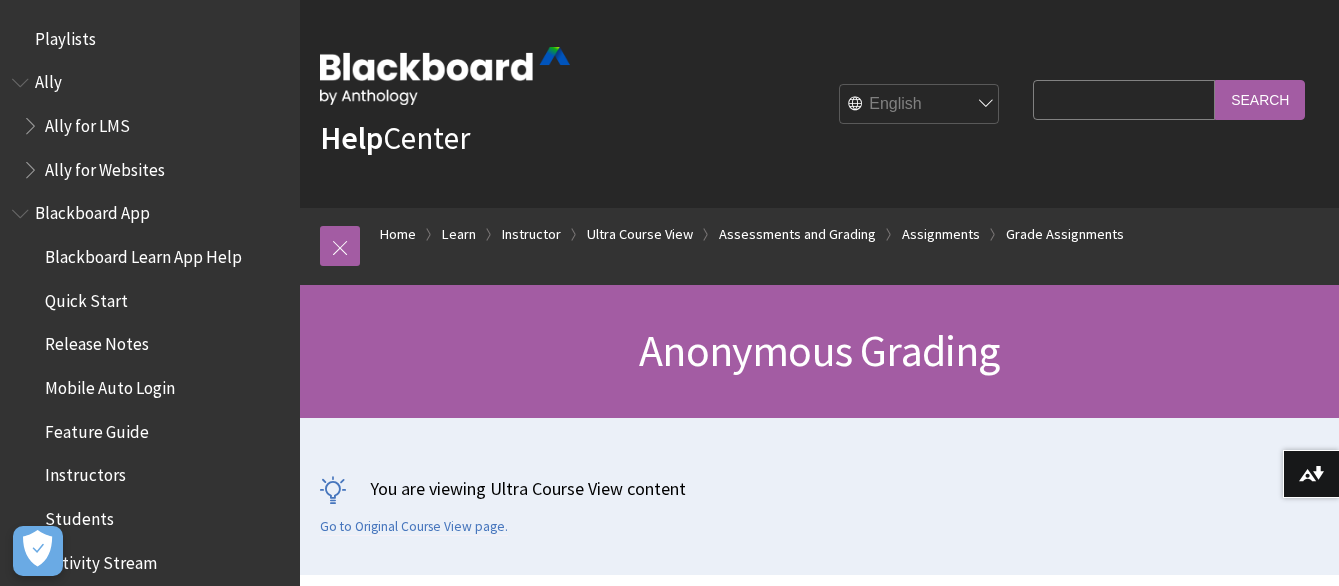 scroll, scrollTop: 333, scrollLeft: 0, axis: vertical 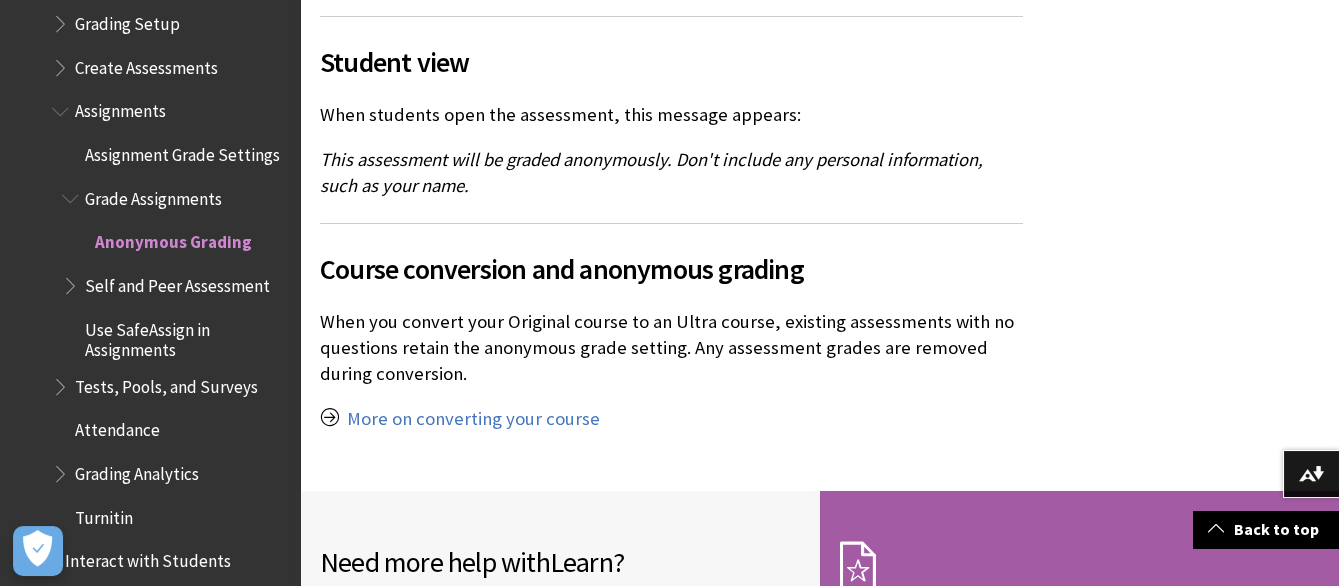 click on "Grade Assignments" at bounding box center (153, 195) 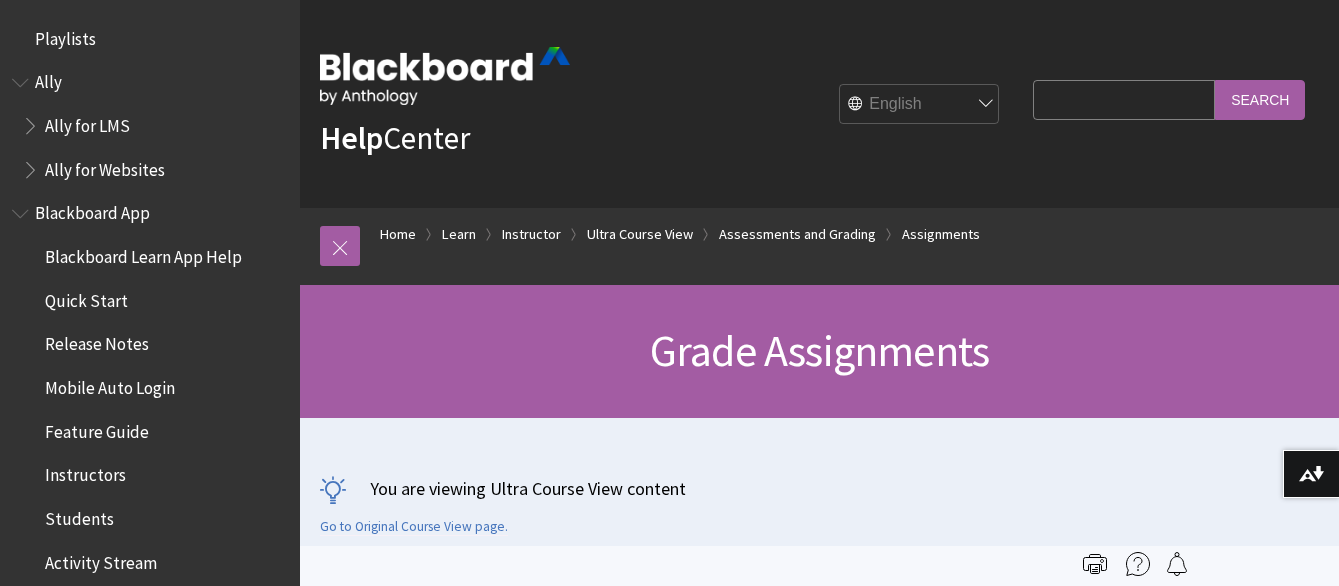 scroll, scrollTop: 0, scrollLeft: 0, axis: both 